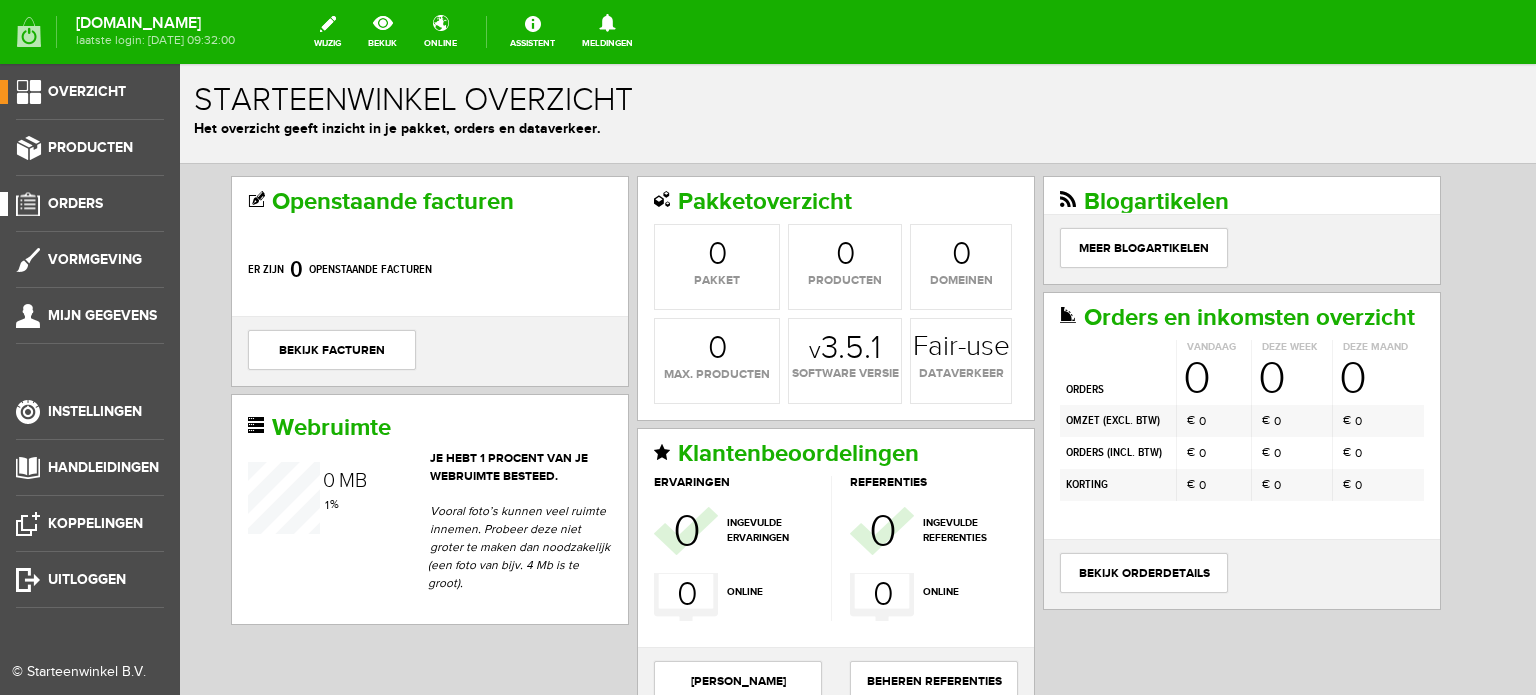 scroll, scrollTop: 0, scrollLeft: 0, axis: both 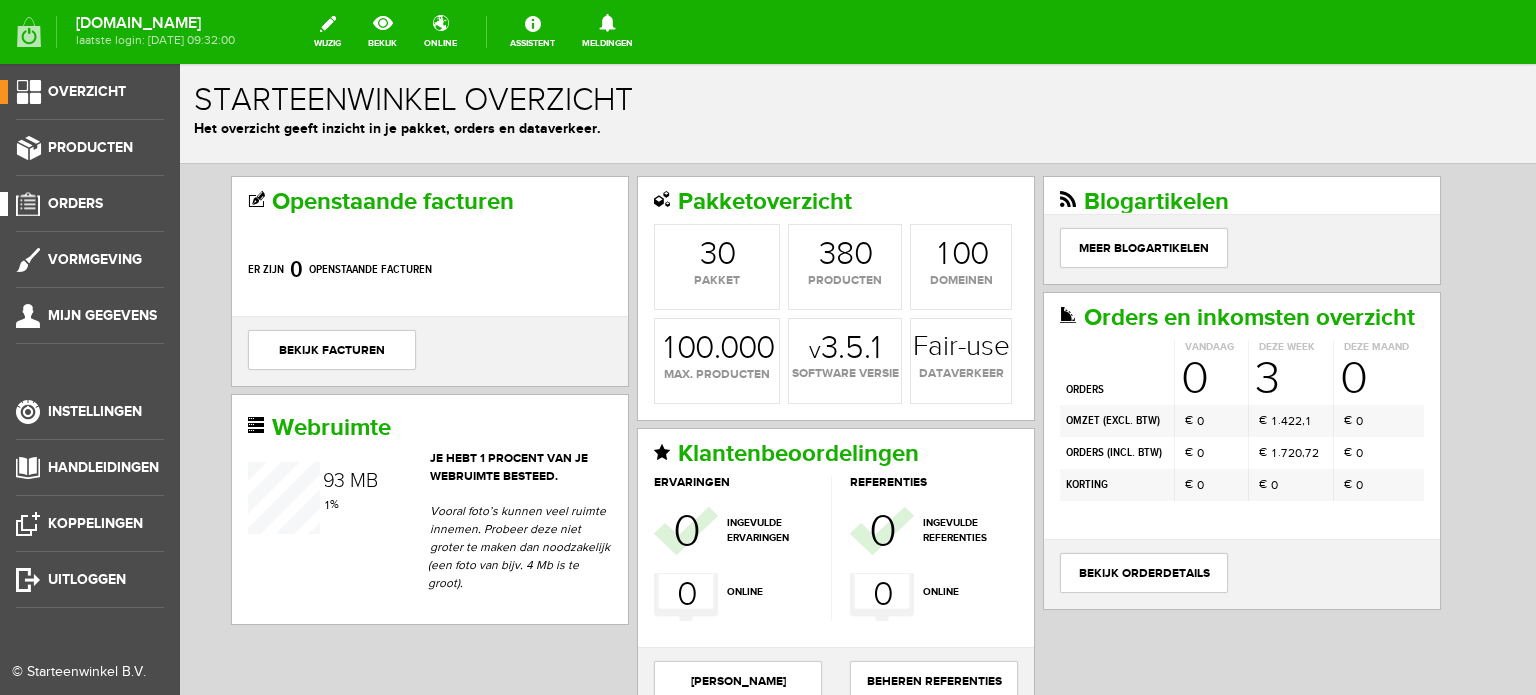 click on "Orders" at bounding box center [75, 203] 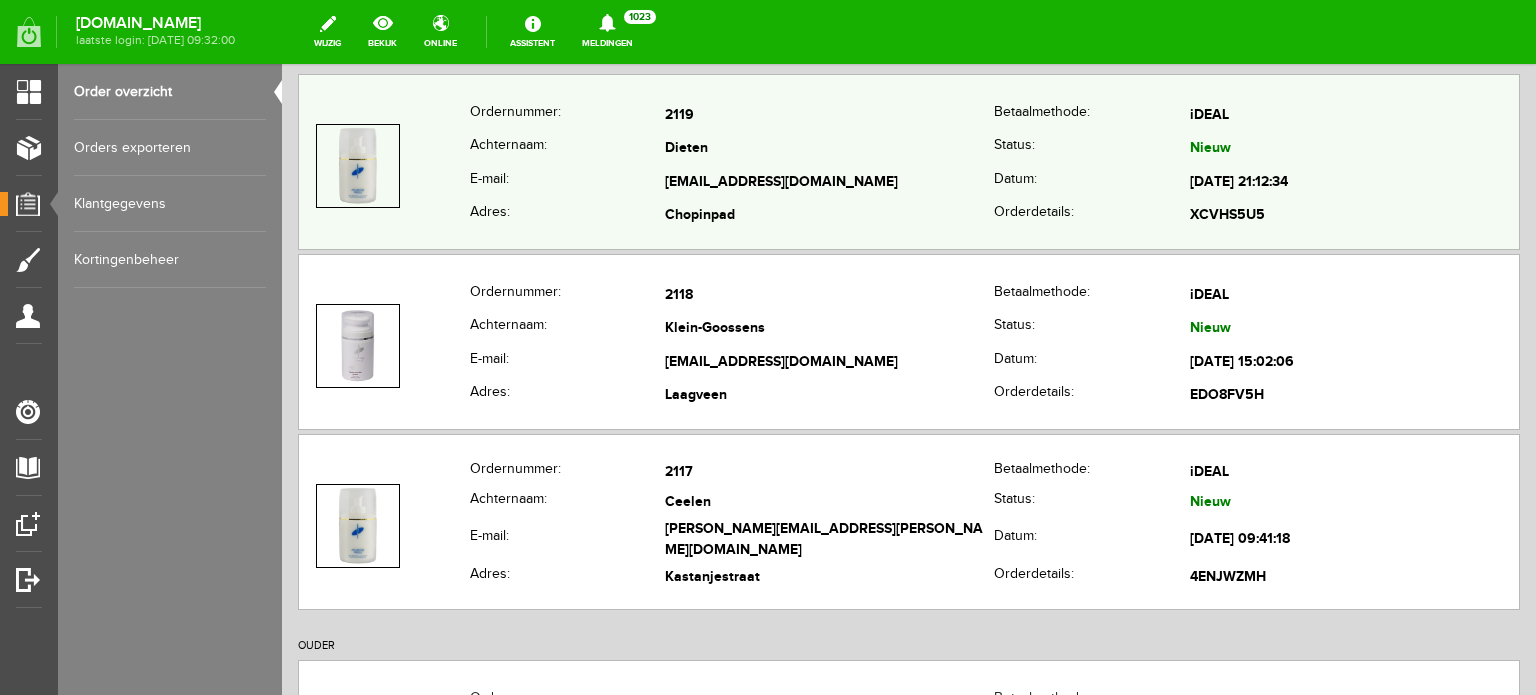 scroll, scrollTop: 400, scrollLeft: 0, axis: vertical 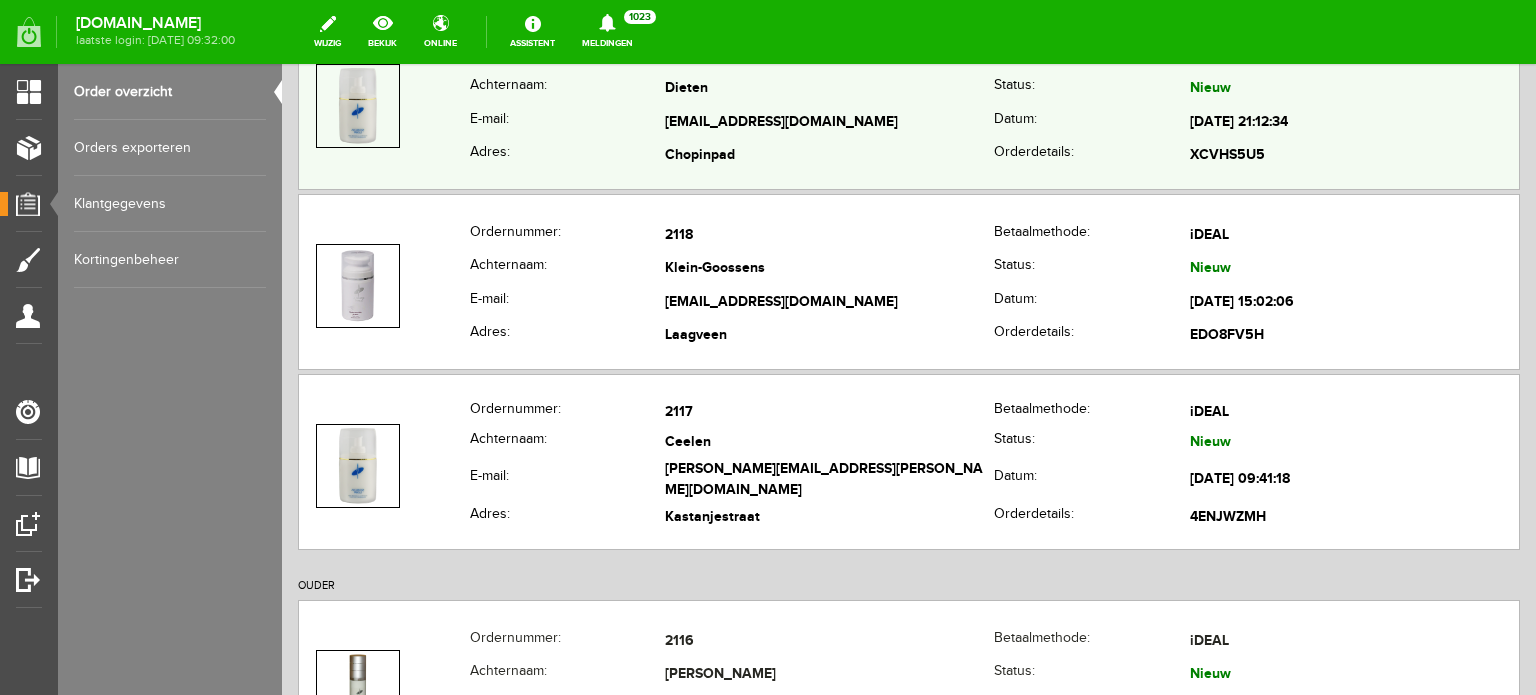 click on "Dieten" at bounding box center (829, 90) 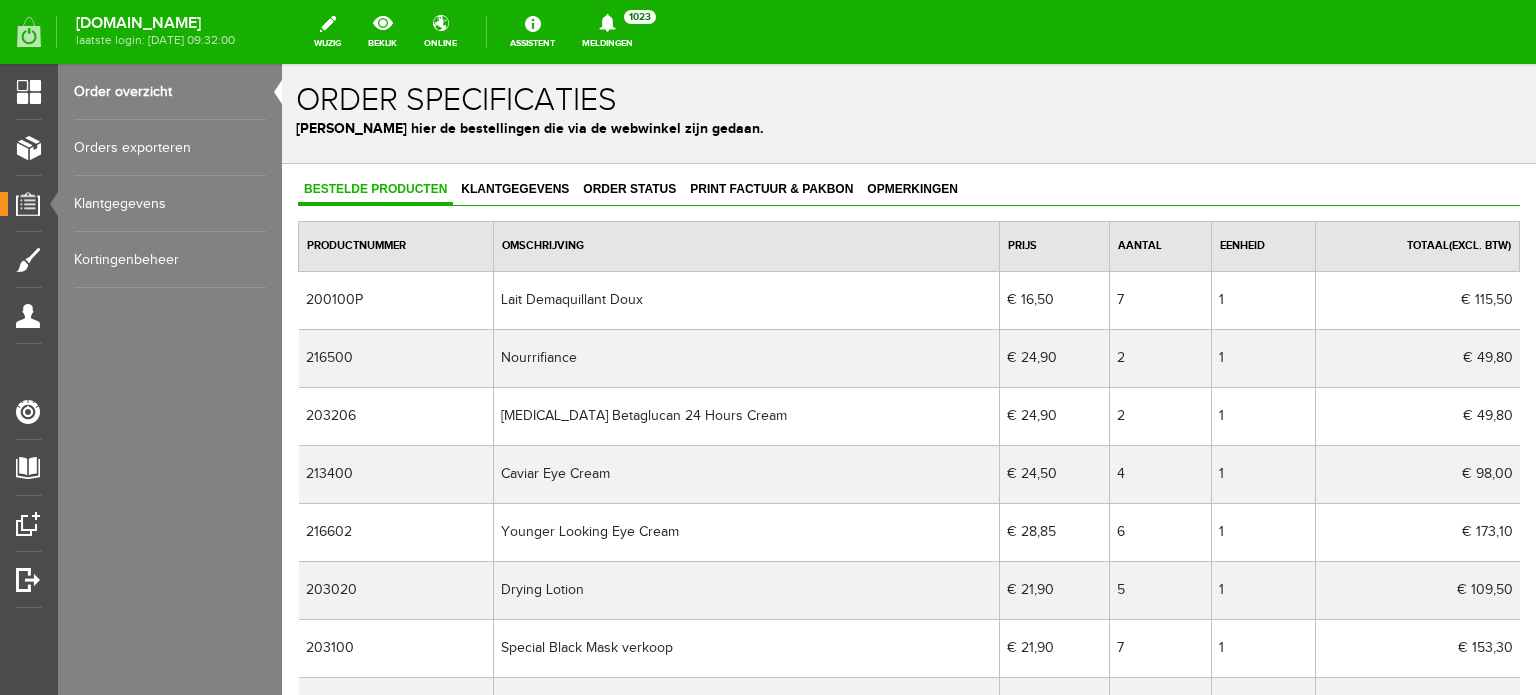 scroll, scrollTop: 0, scrollLeft: 0, axis: both 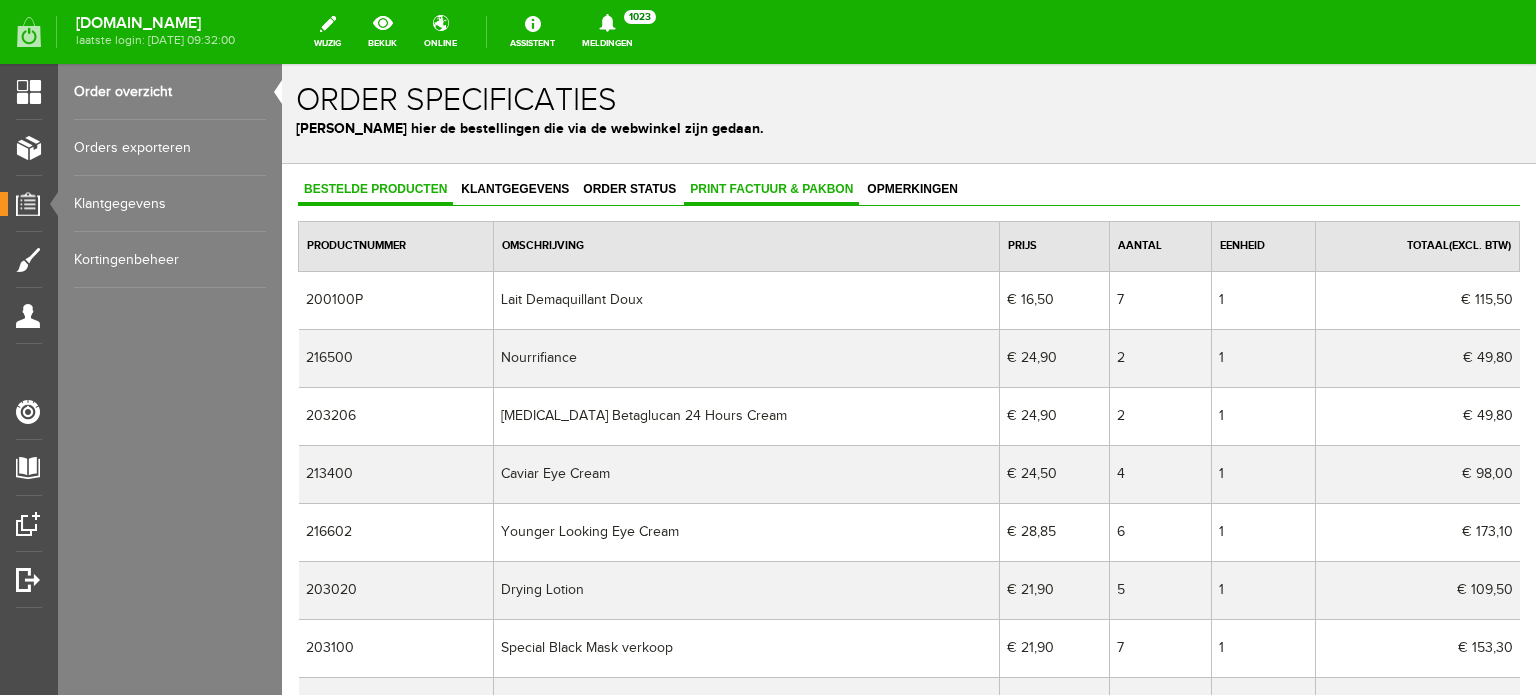 click on "Print factuur & pakbon" at bounding box center [771, 189] 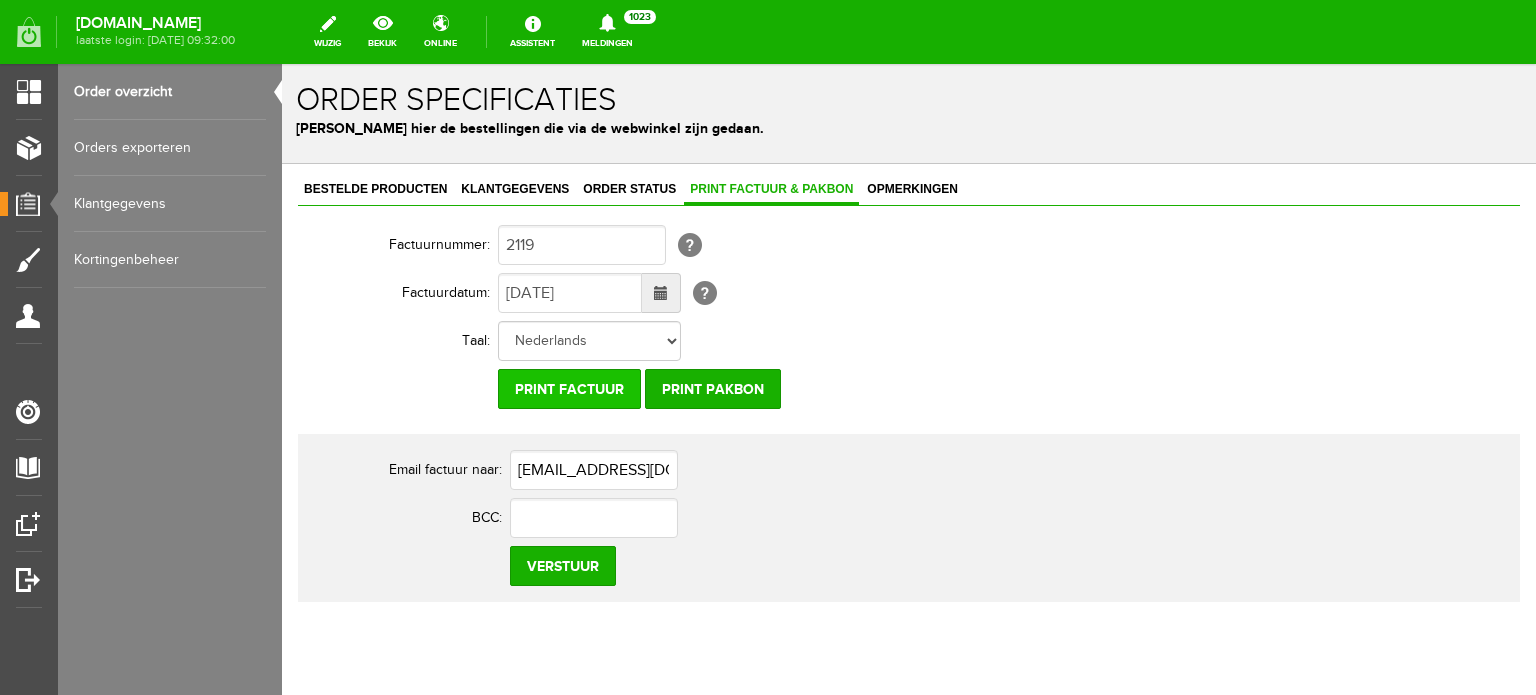 click on "Print factuur" at bounding box center [569, 389] 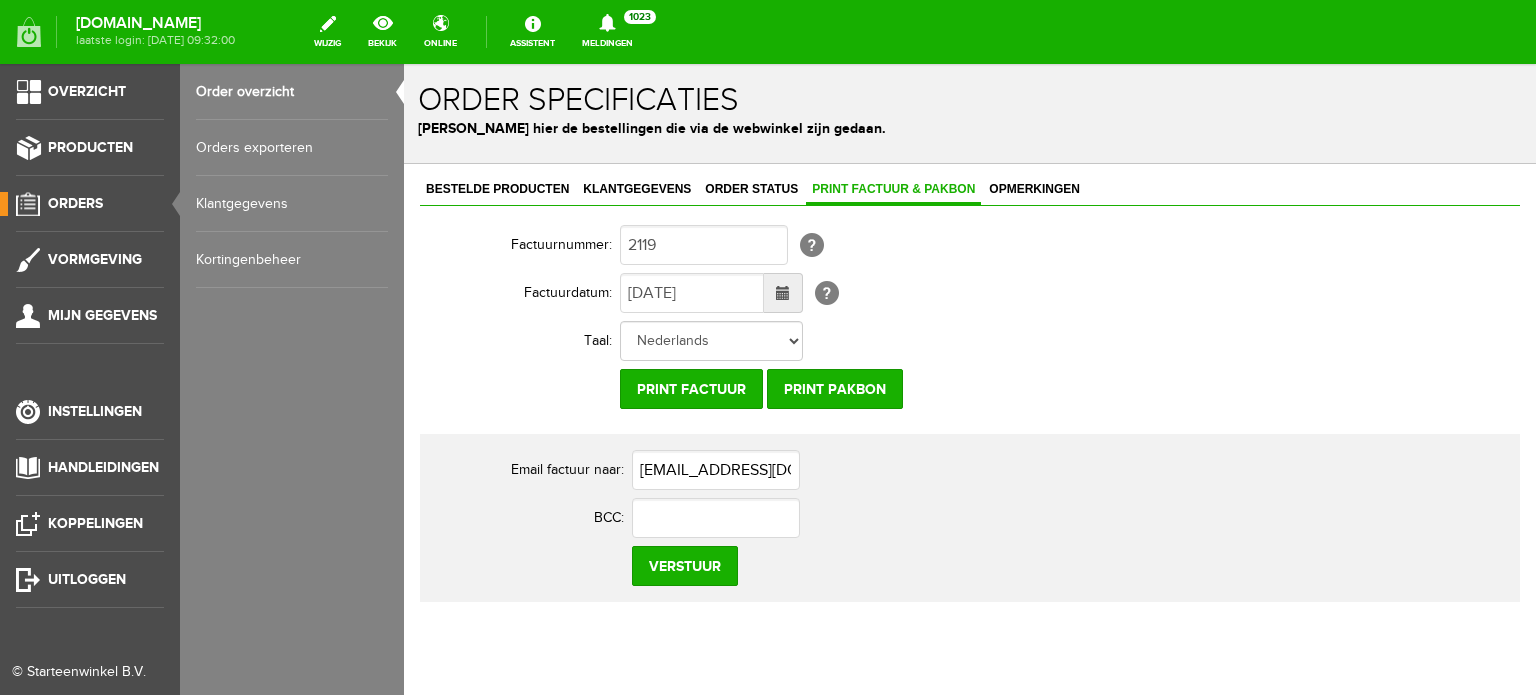 click on "Orders" at bounding box center [75, 203] 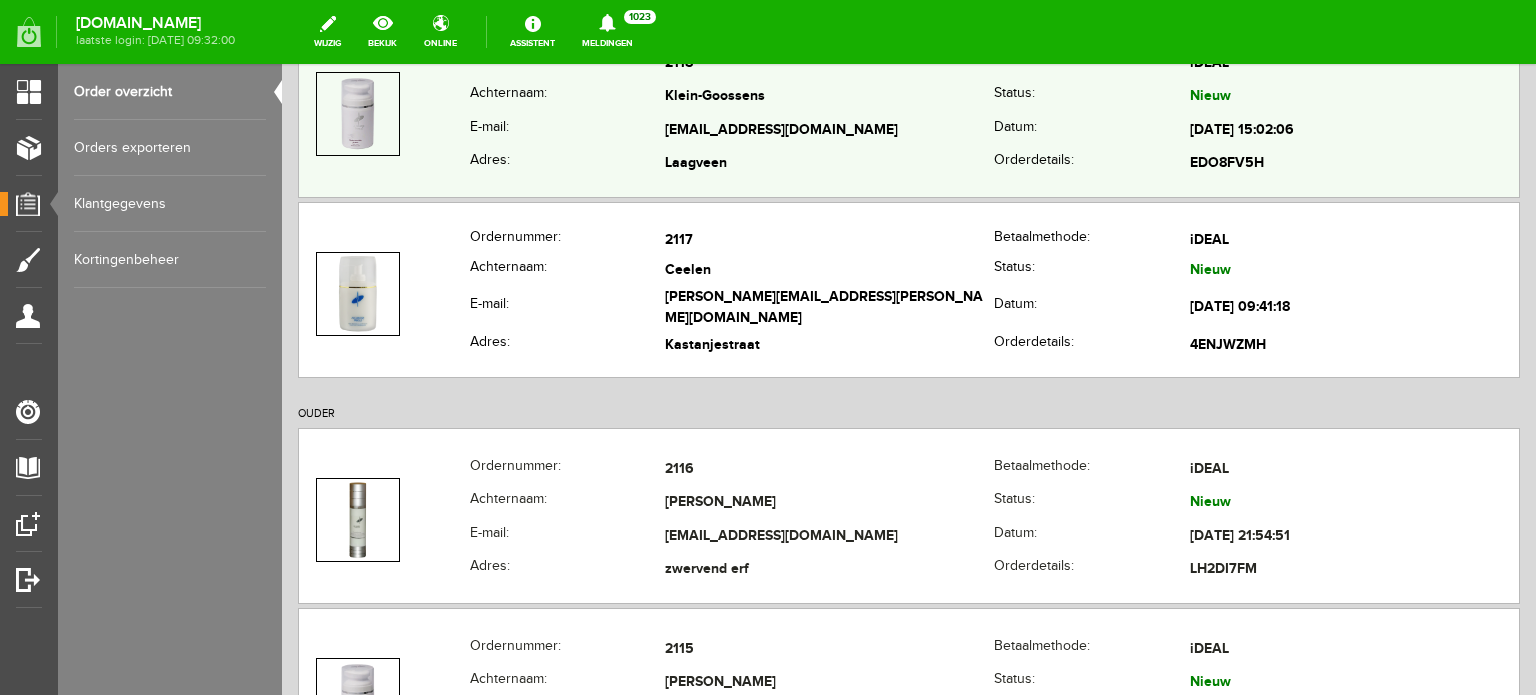 scroll, scrollTop: 600, scrollLeft: 0, axis: vertical 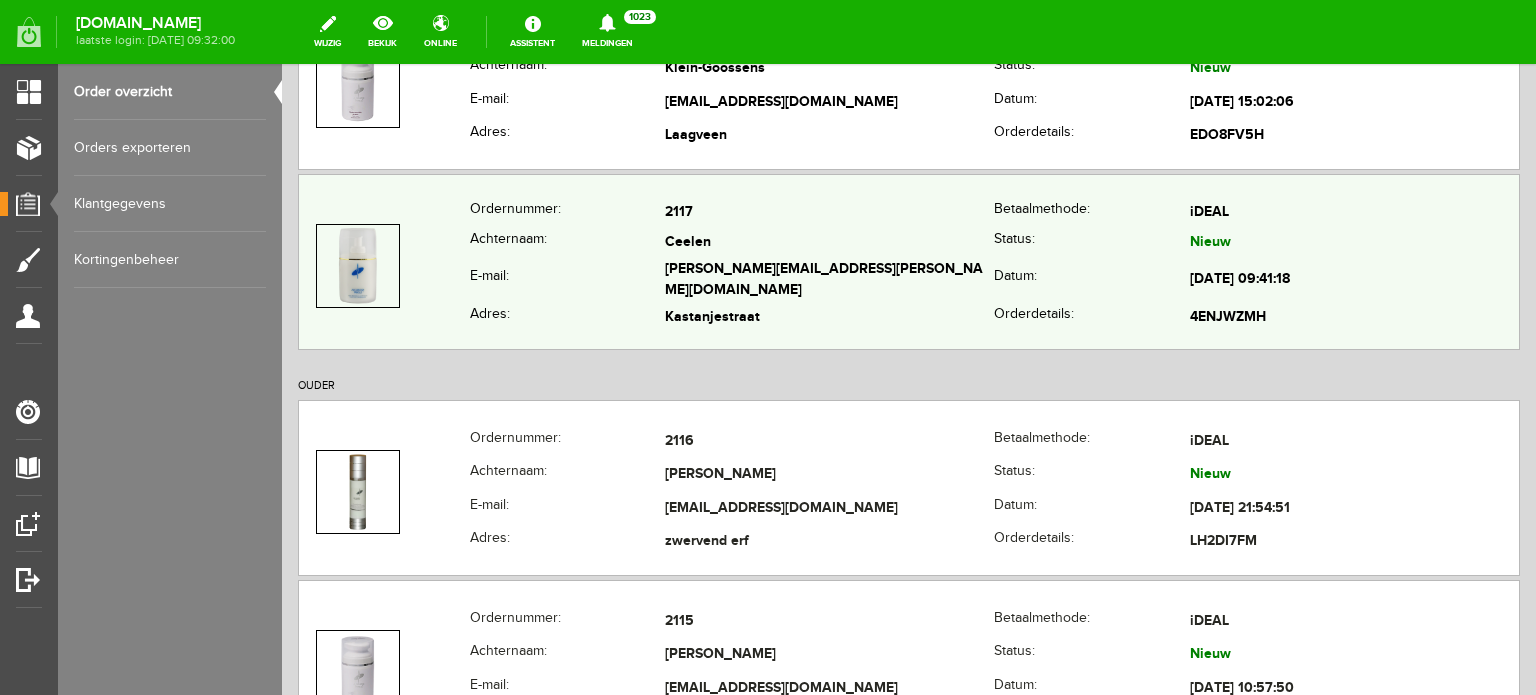 click on "Ceelen" at bounding box center (829, 243) 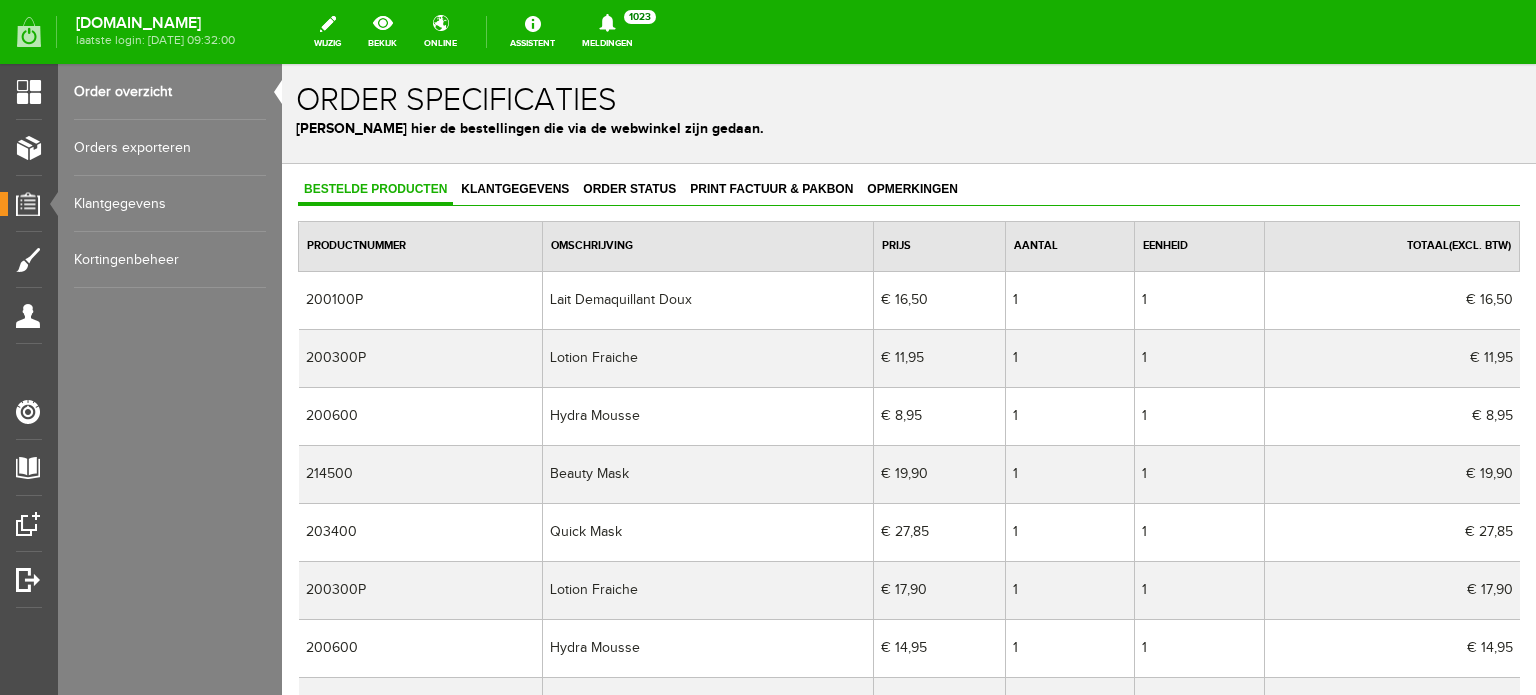 scroll, scrollTop: 0, scrollLeft: 0, axis: both 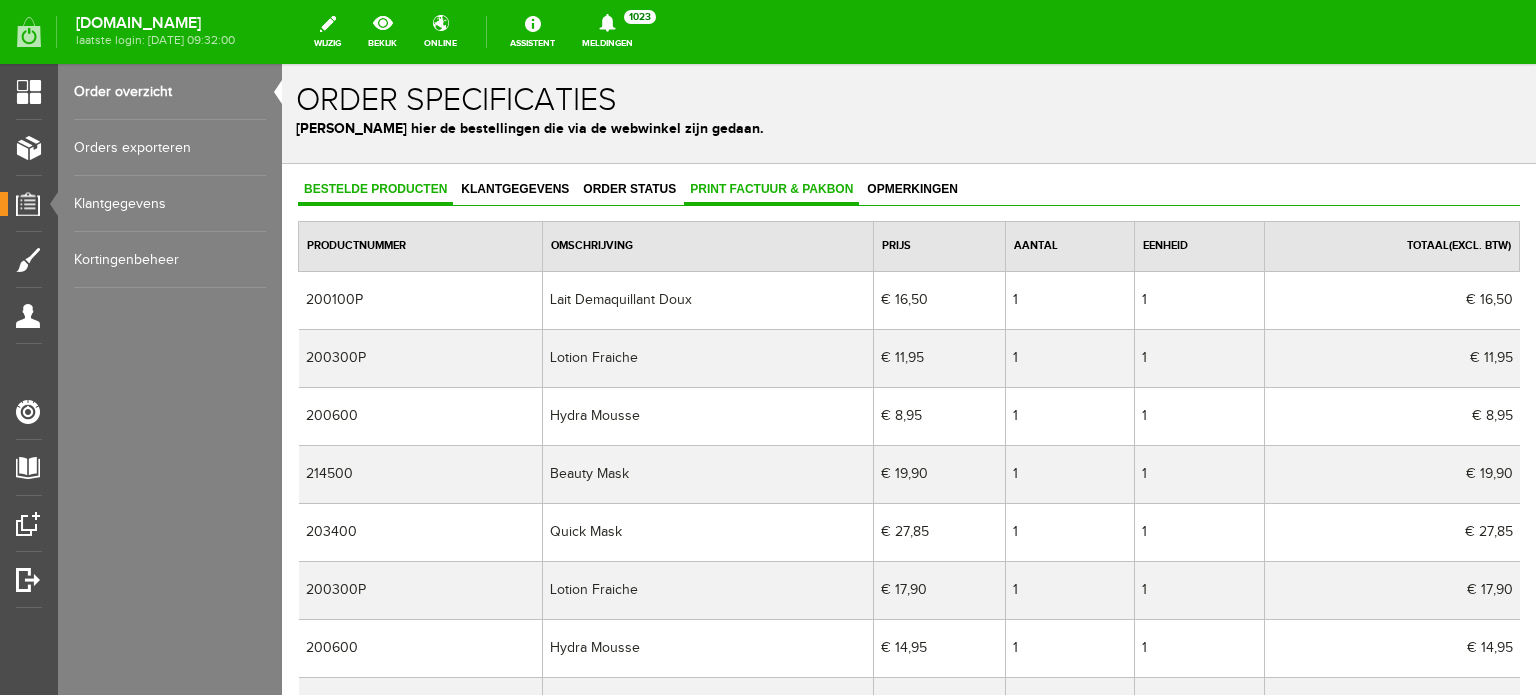 click on "Print factuur & pakbon" at bounding box center (771, 189) 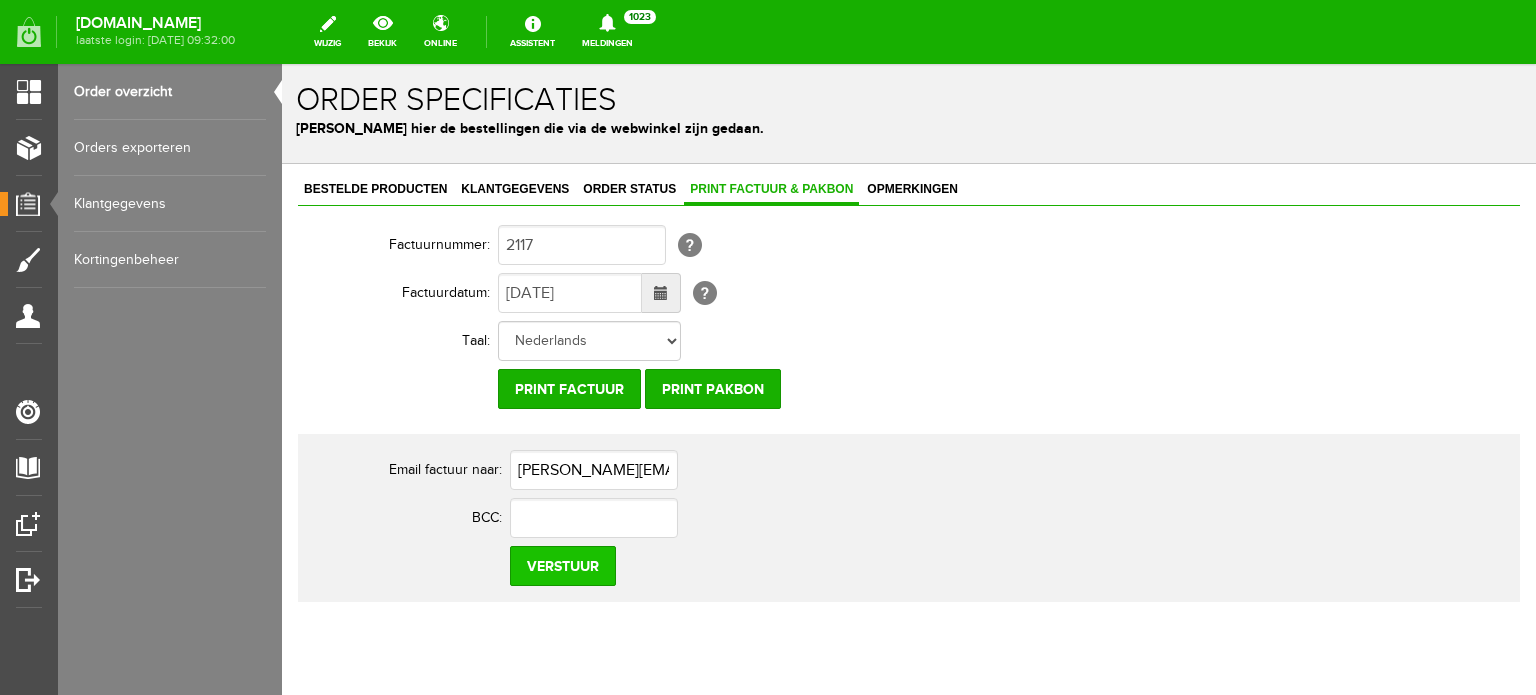 click on "Verstuur" at bounding box center (563, 566) 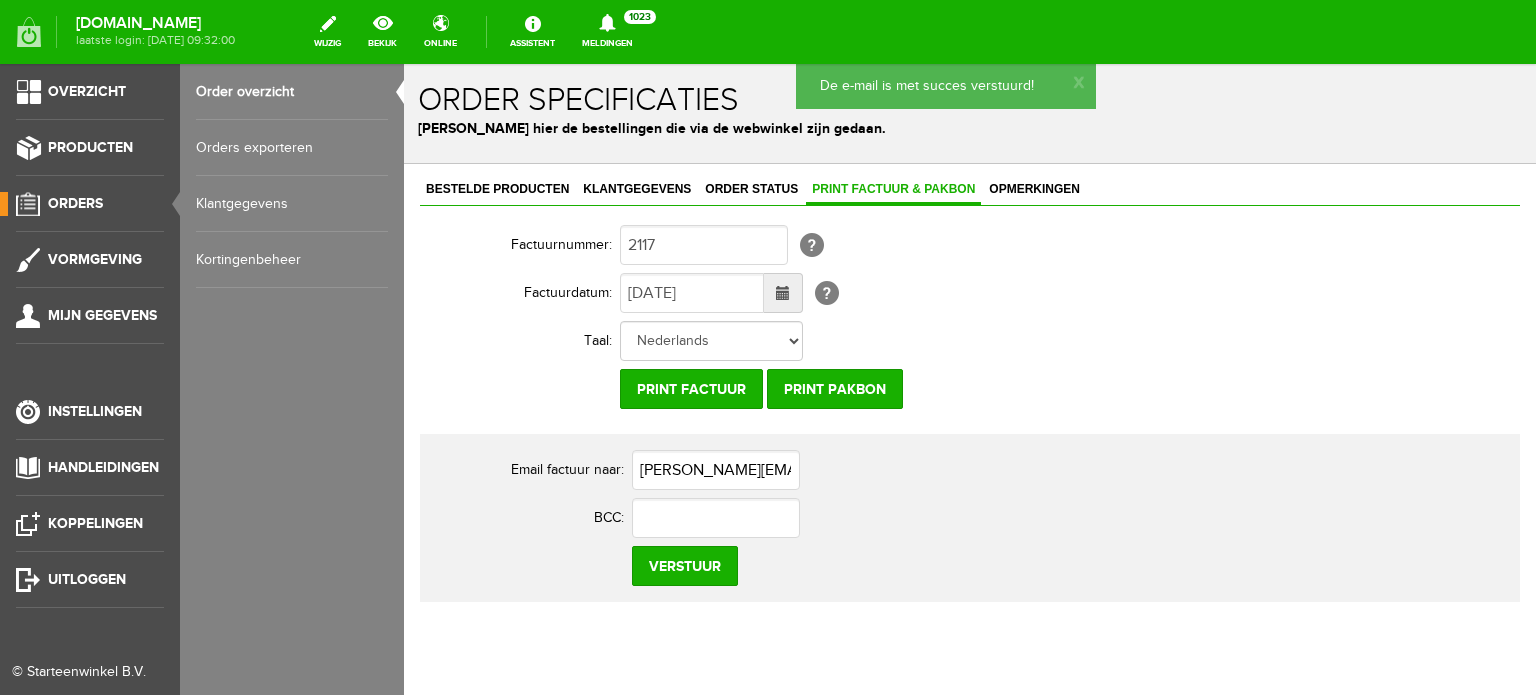click on "Orders" at bounding box center [75, 203] 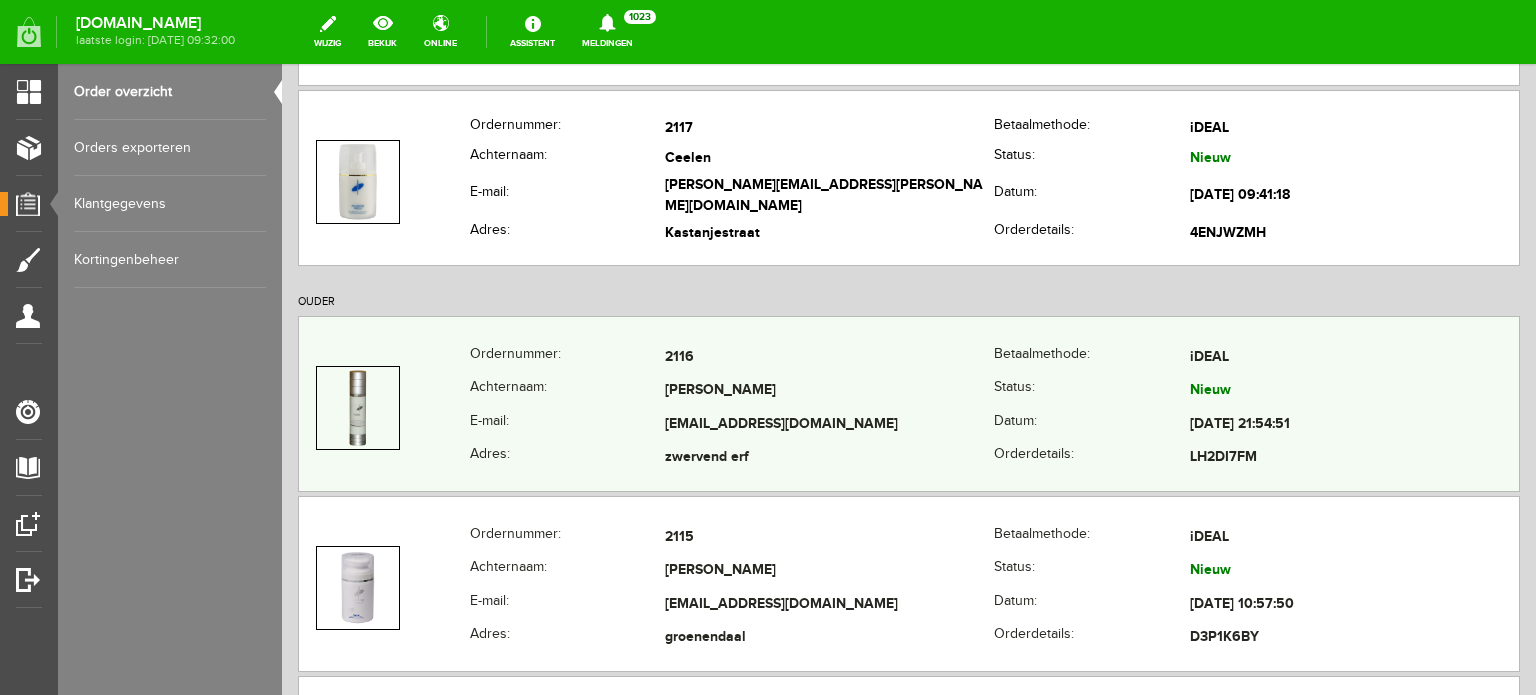 scroll, scrollTop: 700, scrollLeft: 0, axis: vertical 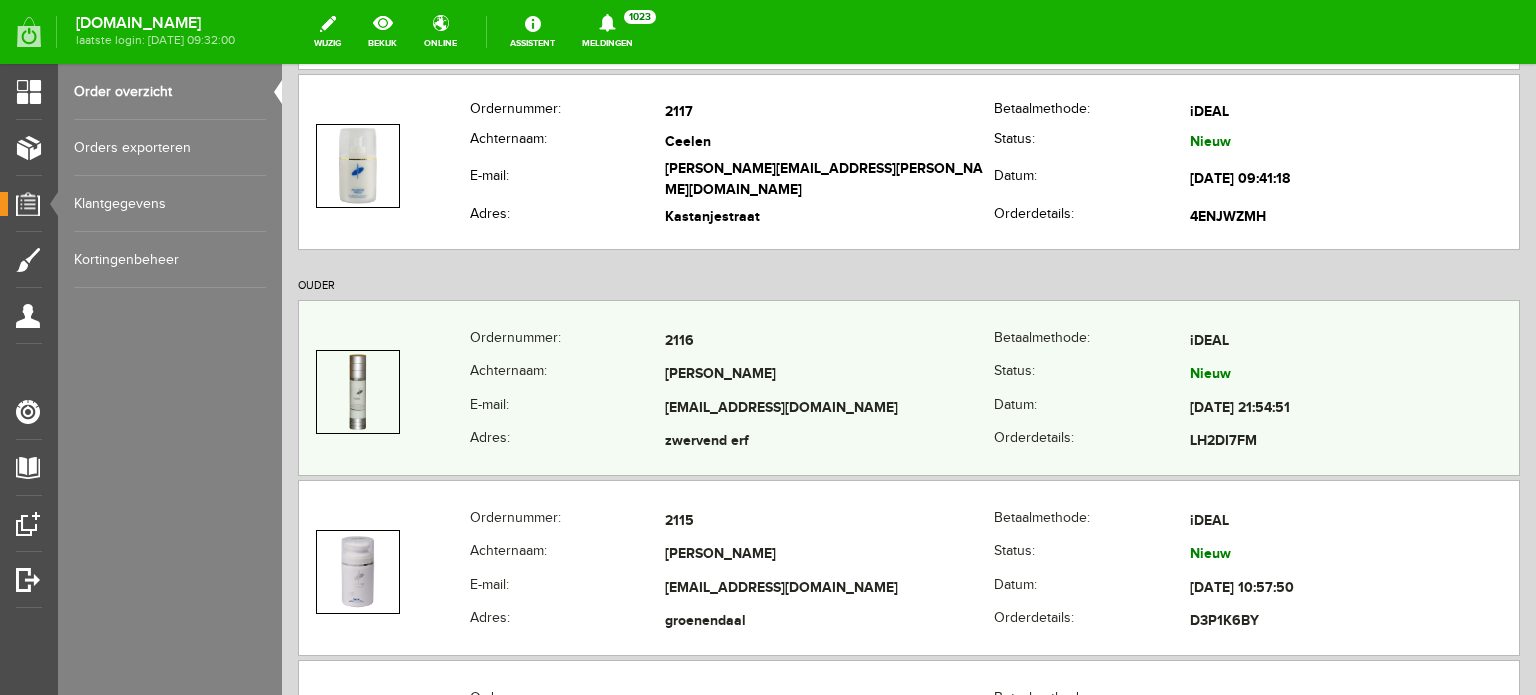 click on "[EMAIL_ADDRESS][DOMAIN_NAME]" at bounding box center (829, 409) 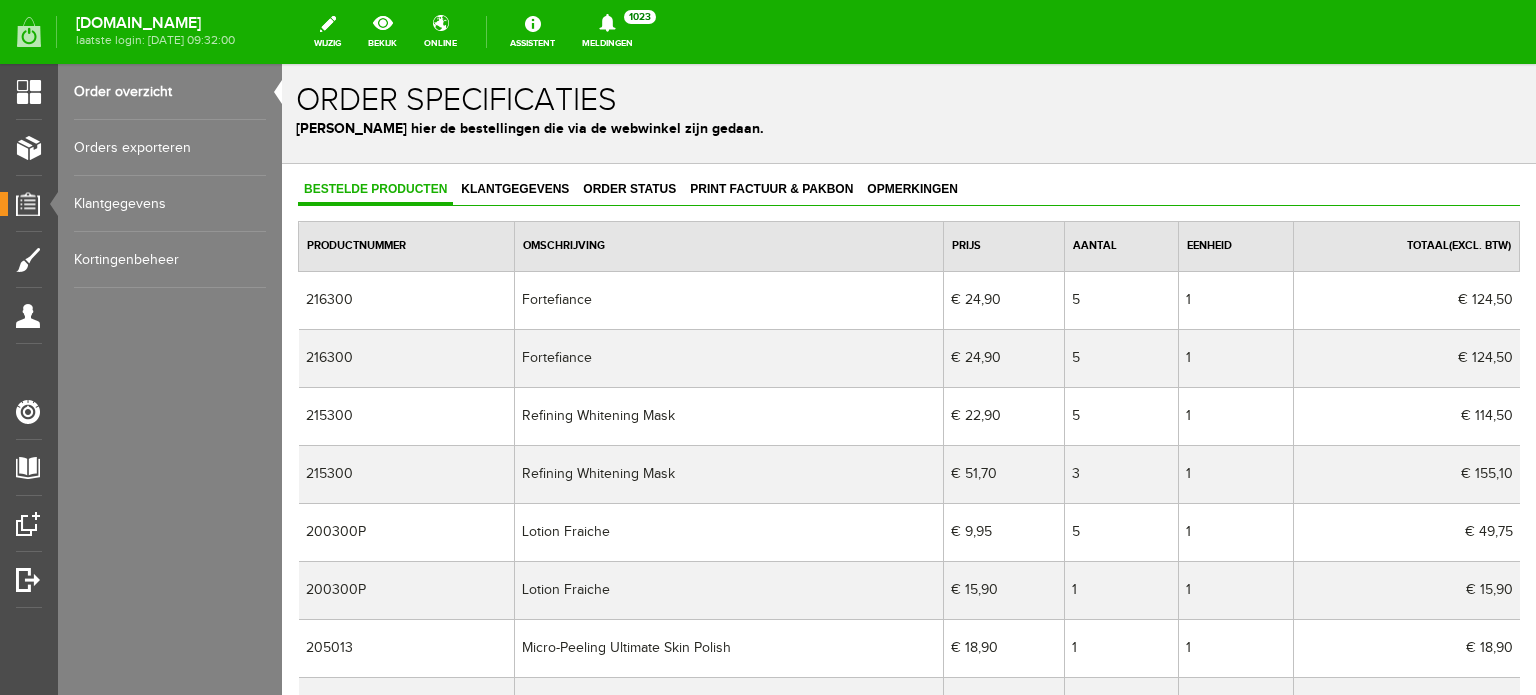 scroll, scrollTop: 0, scrollLeft: 0, axis: both 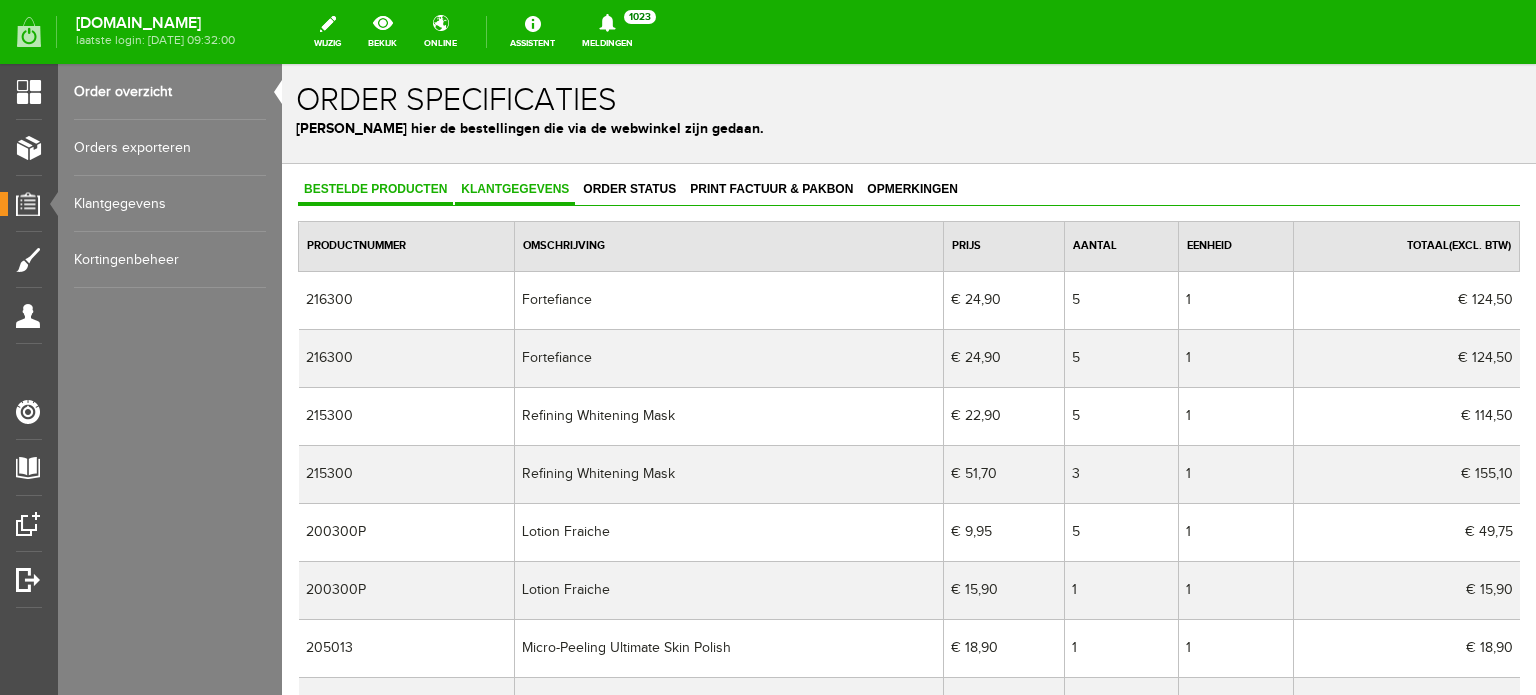 click on "Klantgegevens" at bounding box center [515, 189] 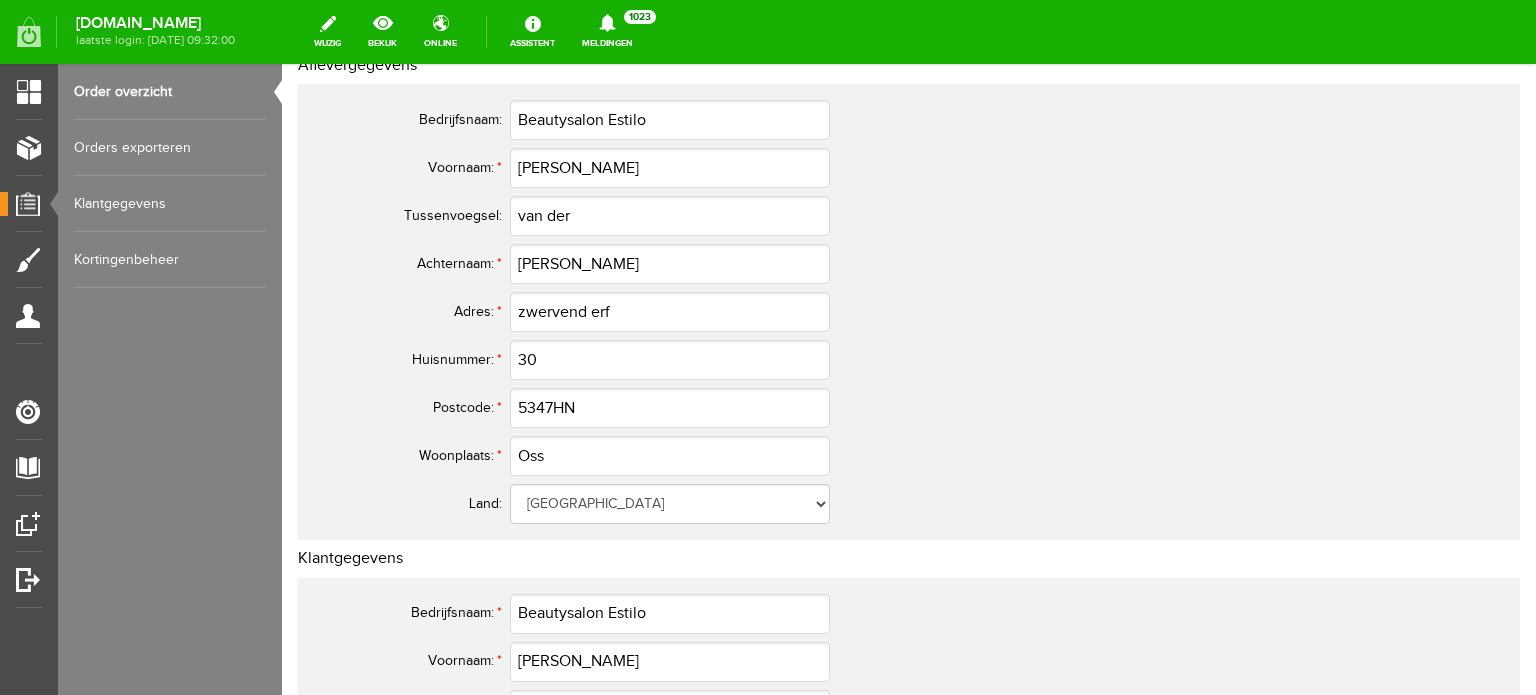scroll, scrollTop: 0, scrollLeft: 0, axis: both 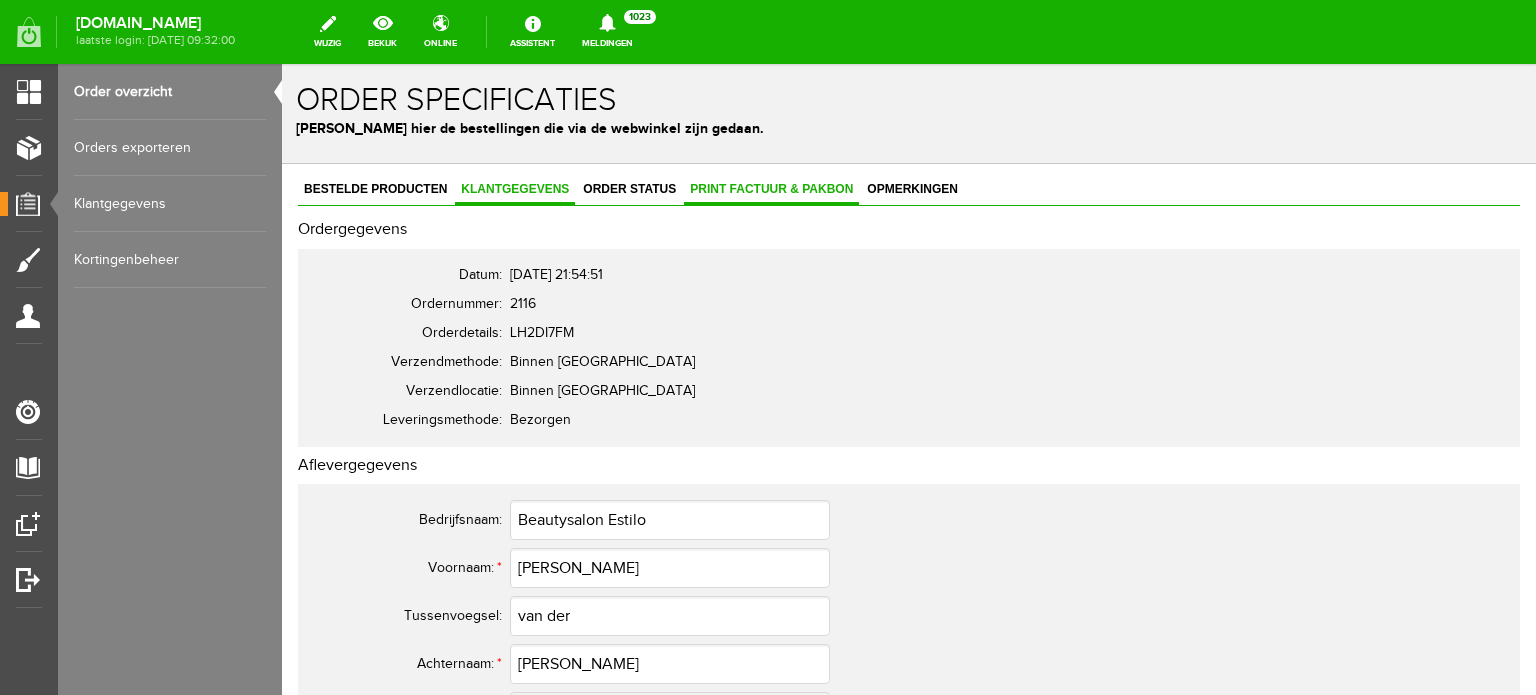 click on "Print factuur & pakbon" at bounding box center [771, 189] 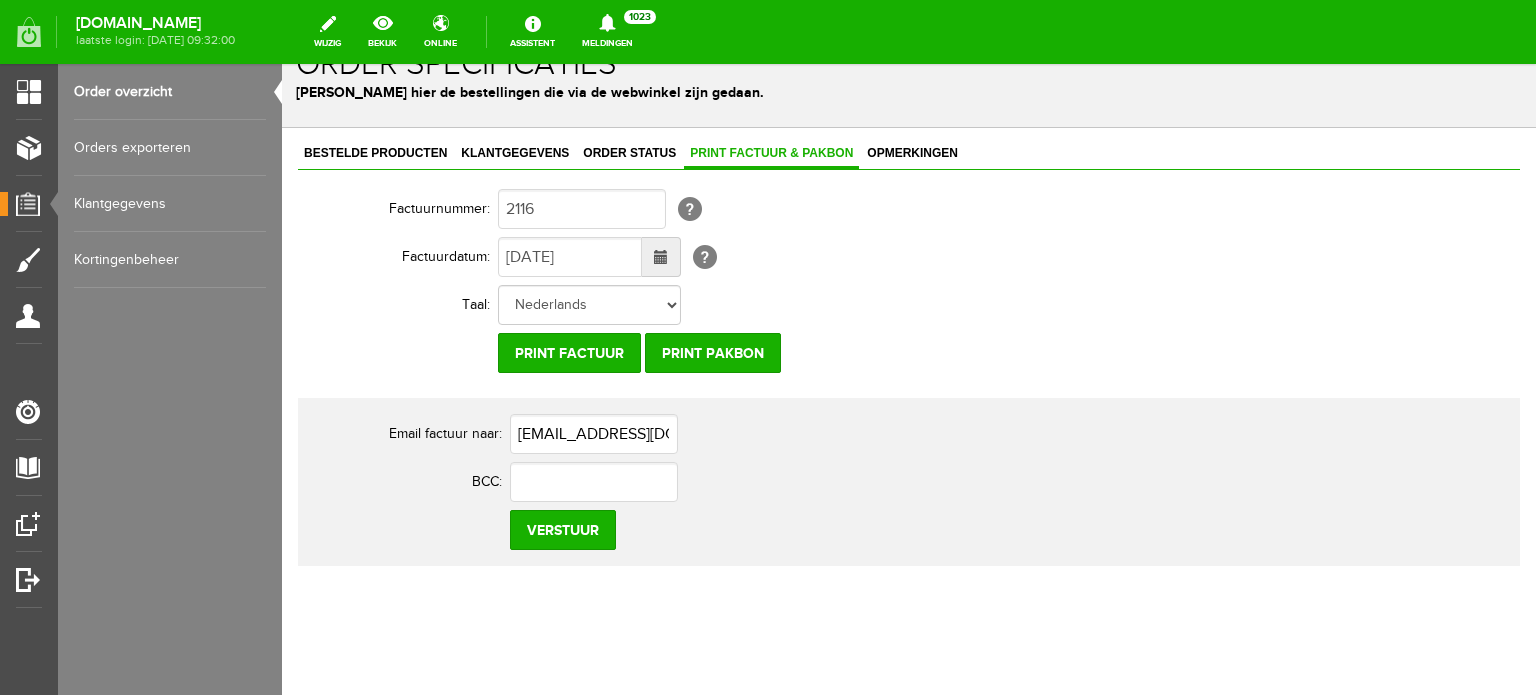 scroll, scrollTop: 56, scrollLeft: 0, axis: vertical 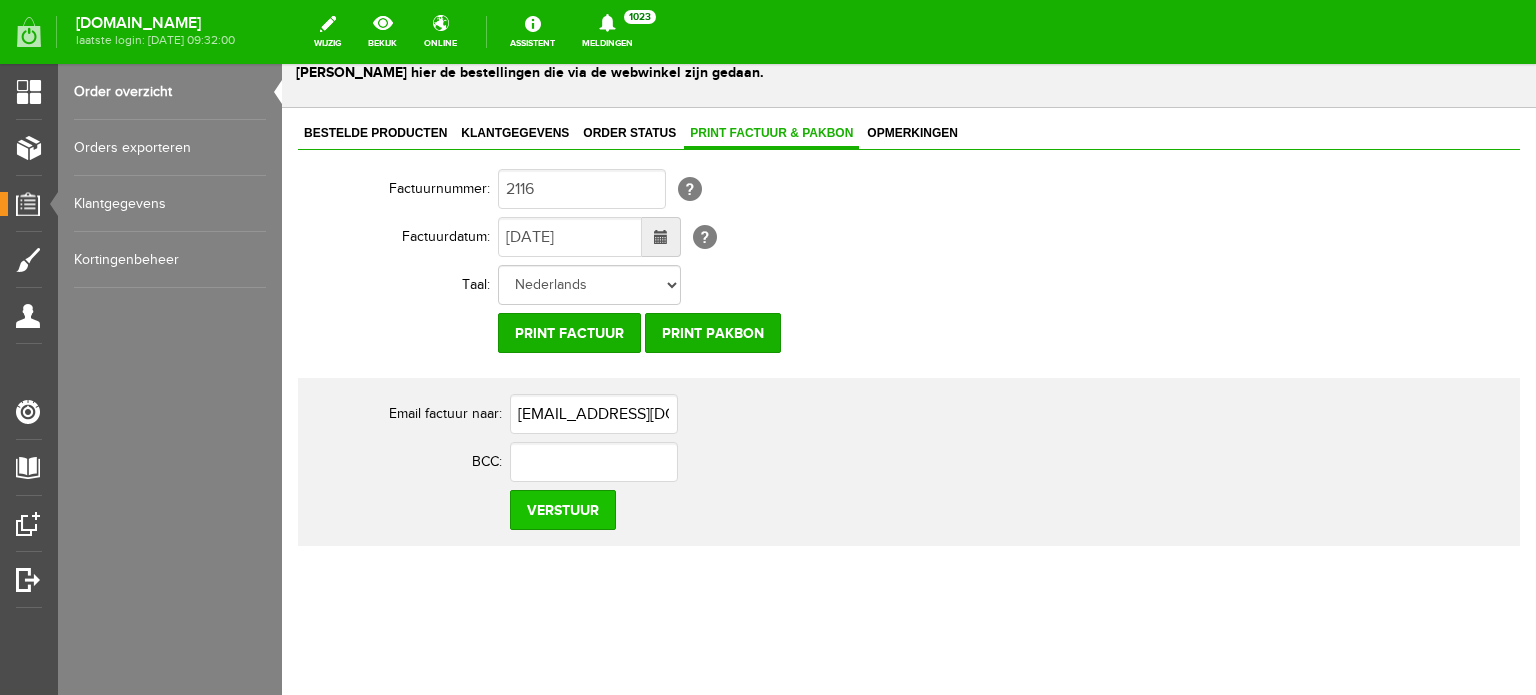 click on "Verstuur" at bounding box center [563, 510] 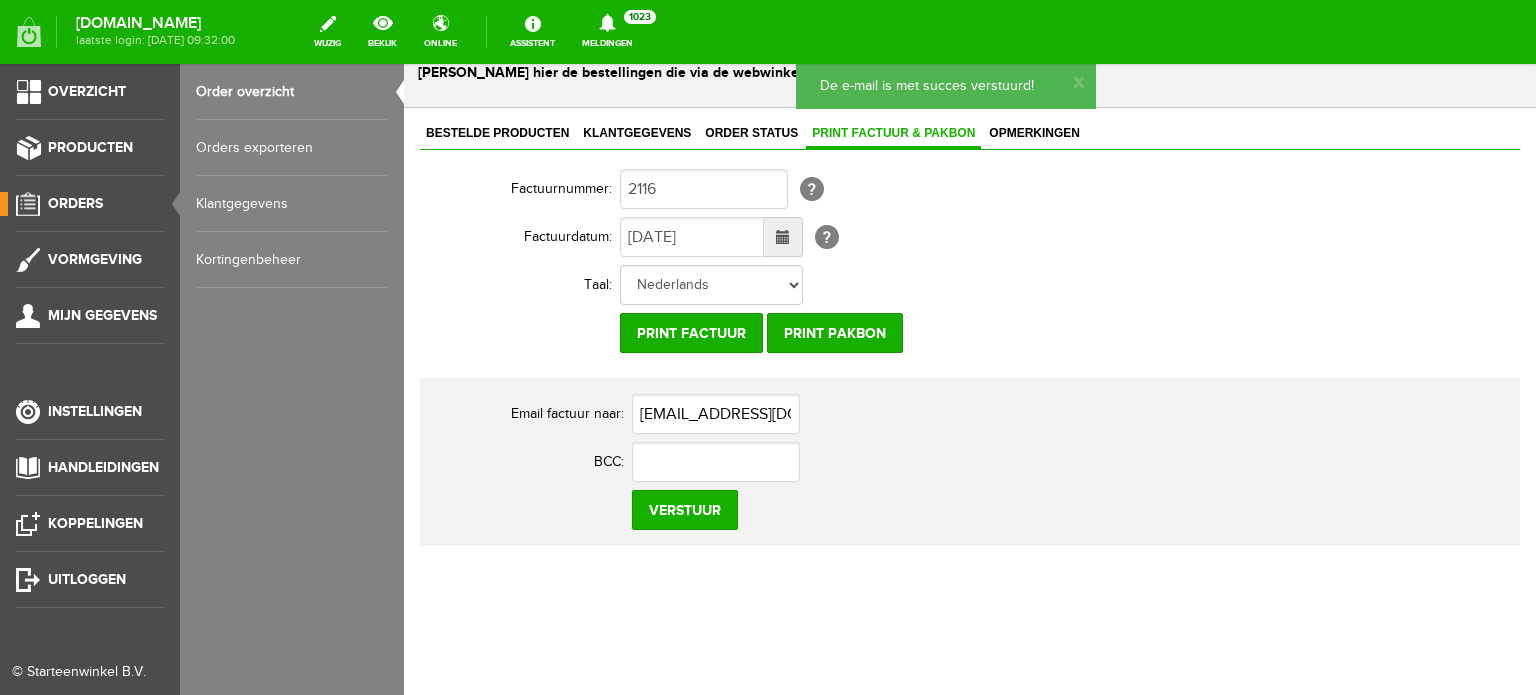 click on "Orders" at bounding box center [75, 203] 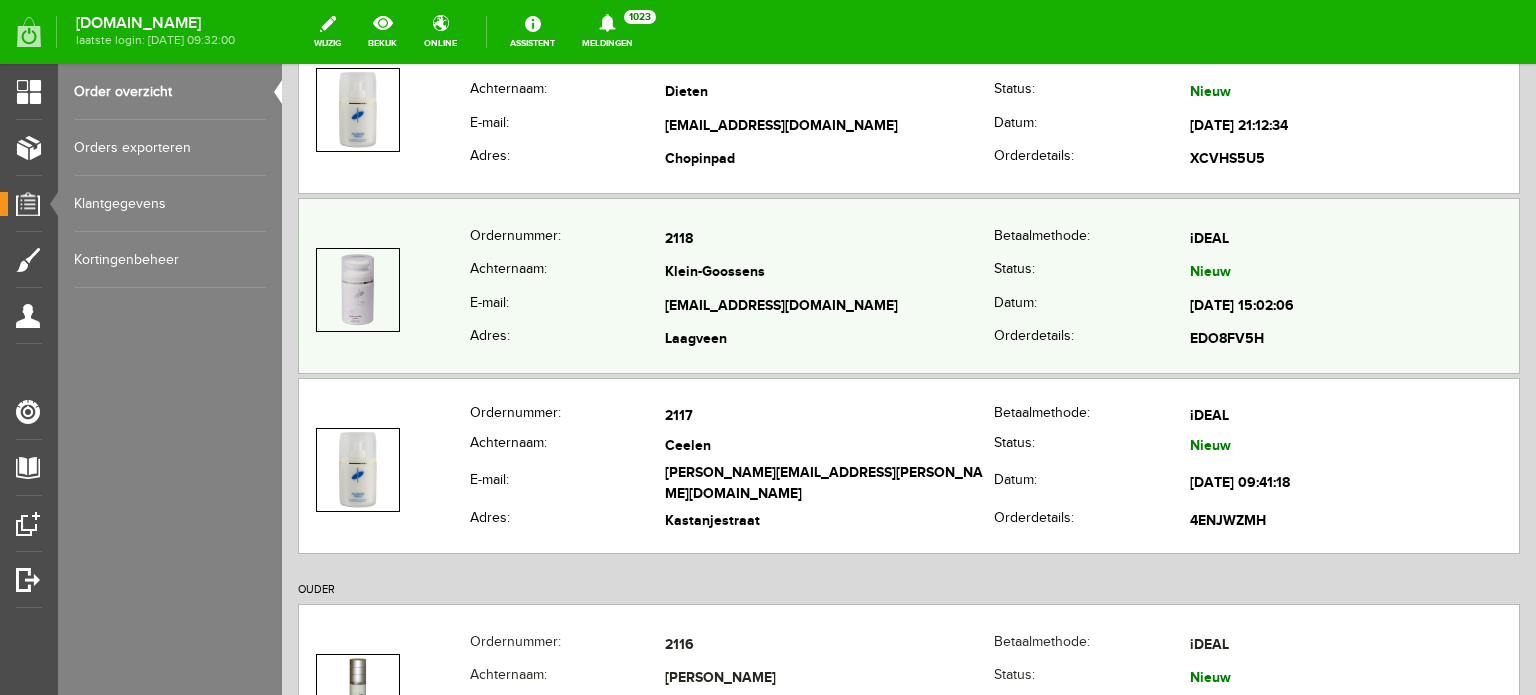 scroll, scrollTop: 100, scrollLeft: 0, axis: vertical 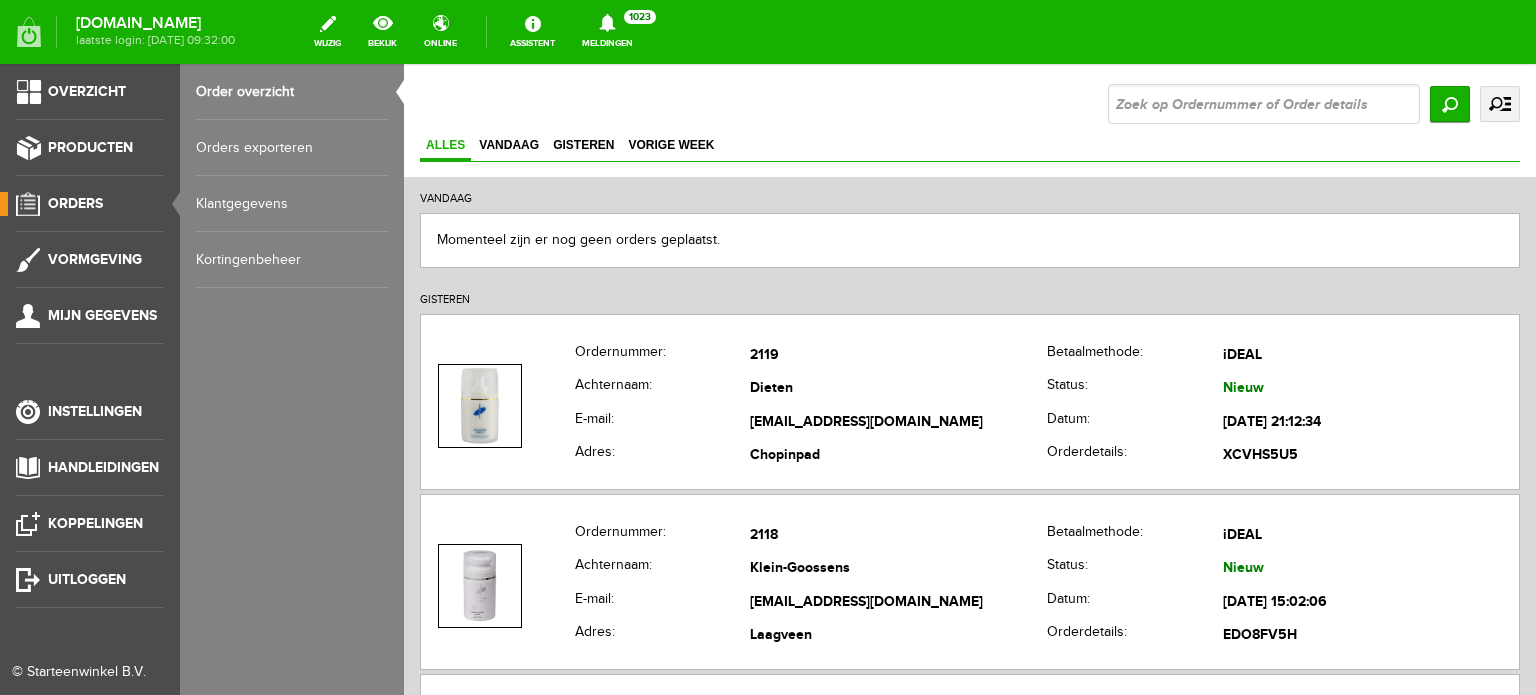 click on "Orders" at bounding box center [75, 203] 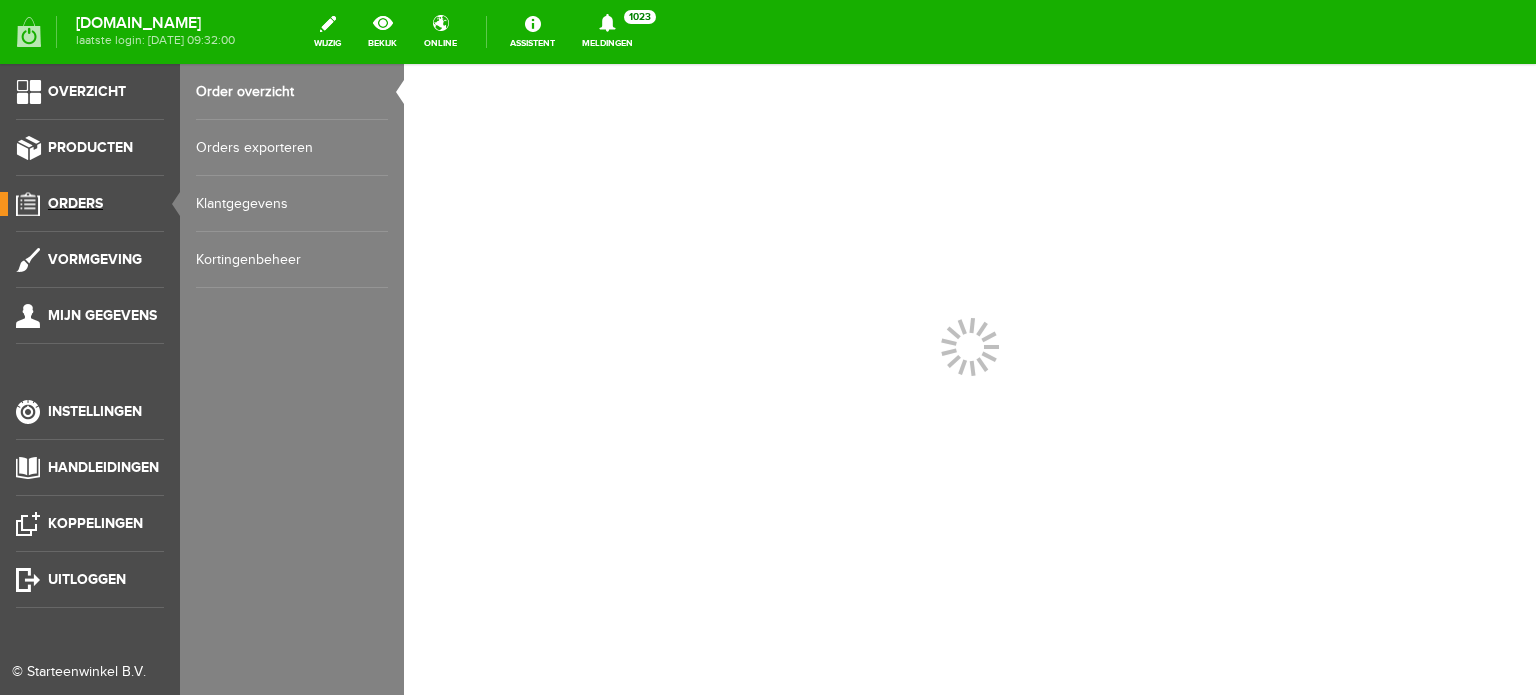 scroll, scrollTop: 0, scrollLeft: 0, axis: both 